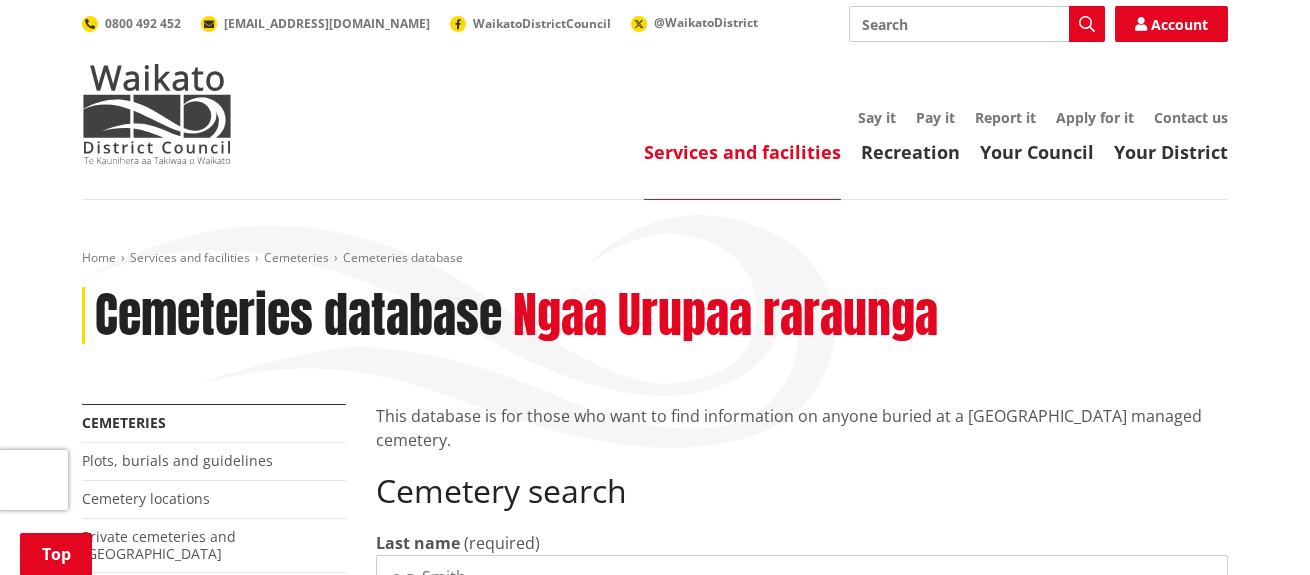 scroll, scrollTop: 300, scrollLeft: 0, axis: vertical 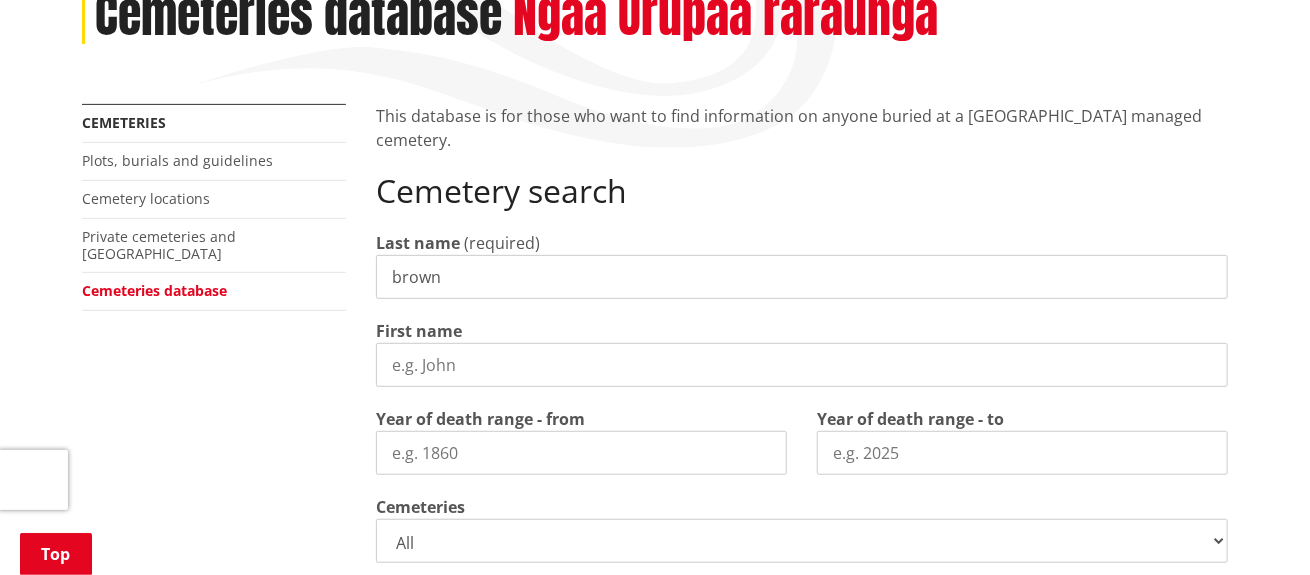 type on "brown" 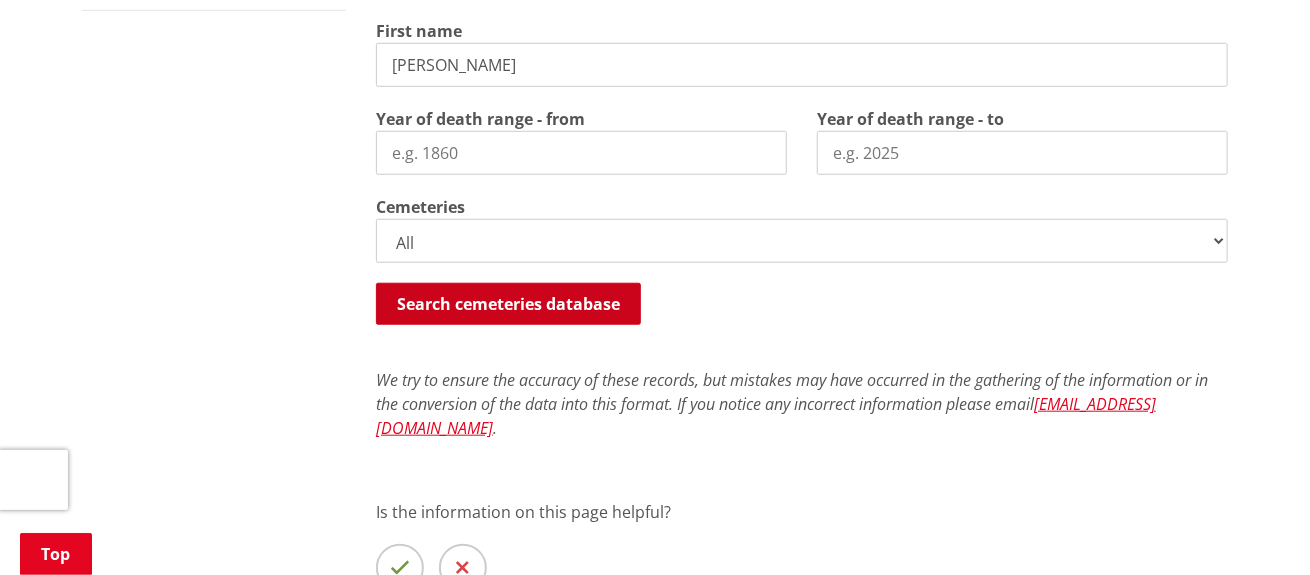 type on "stacey" 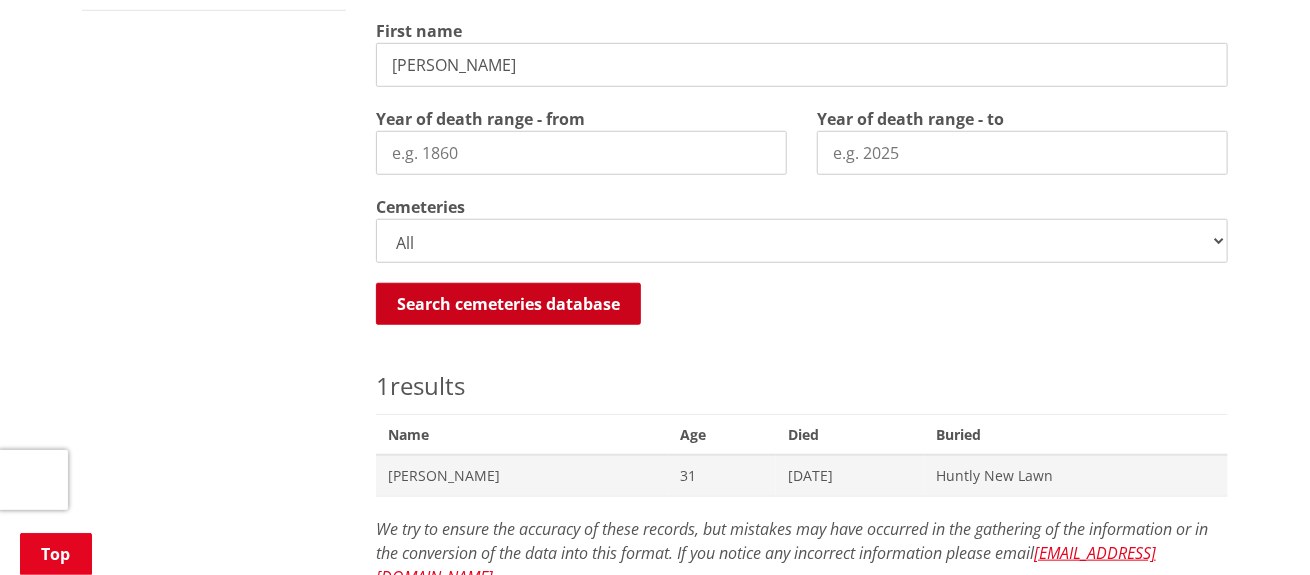scroll, scrollTop: 967, scrollLeft: 0, axis: vertical 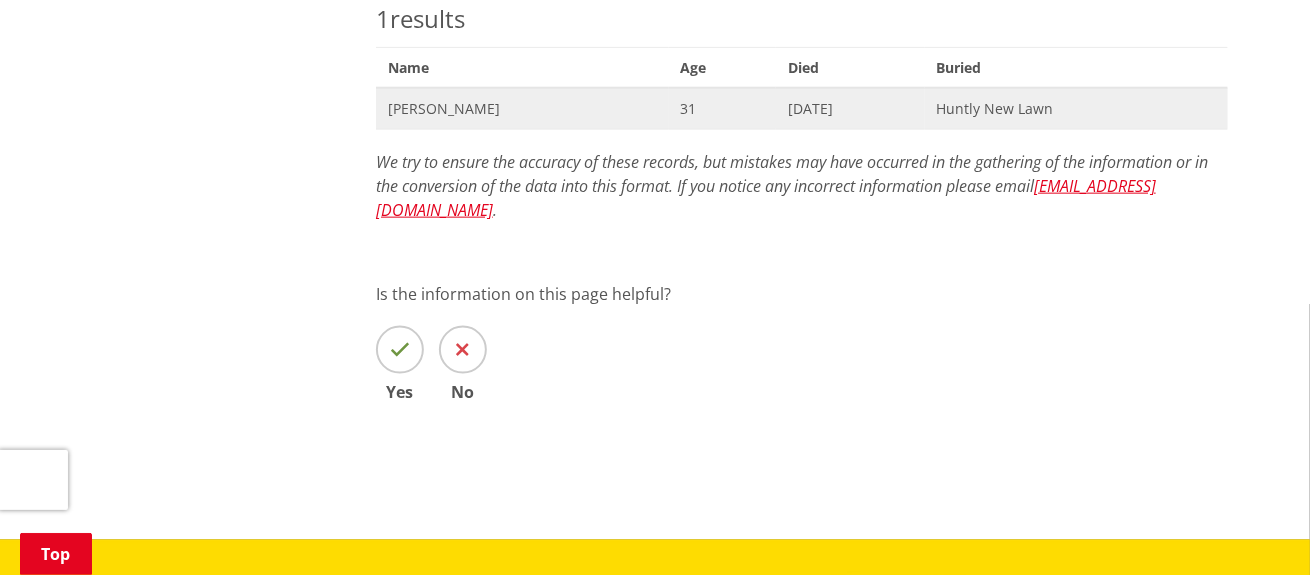 click on "[PERSON_NAME]" at bounding box center (522, 109) 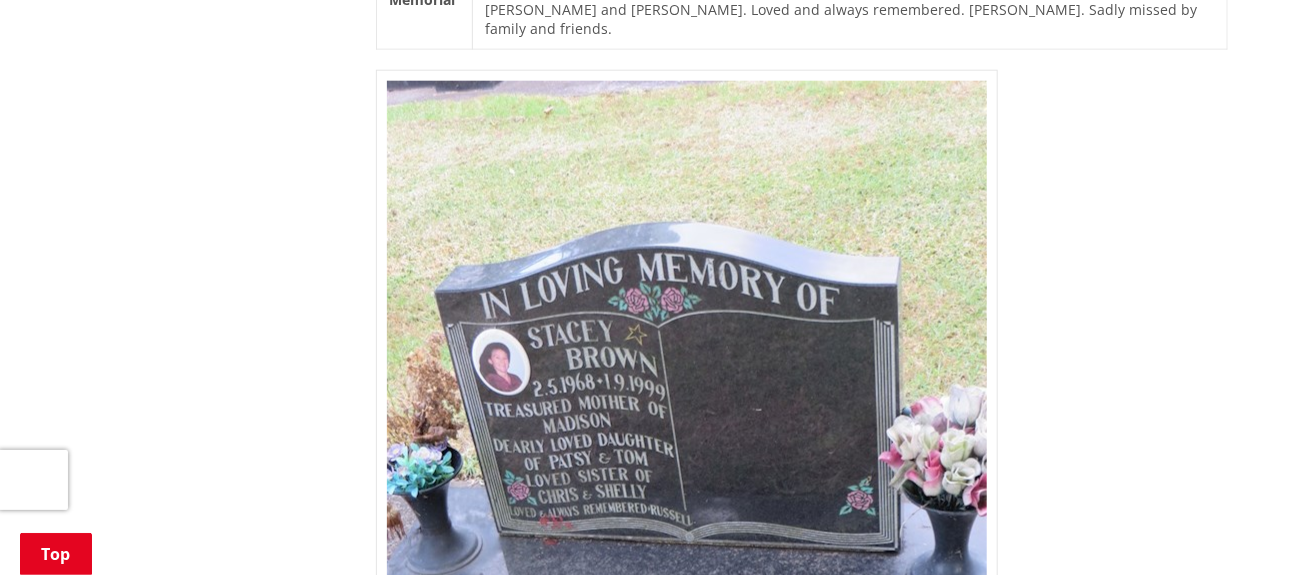 scroll, scrollTop: 1000, scrollLeft: 0, axis: vertical 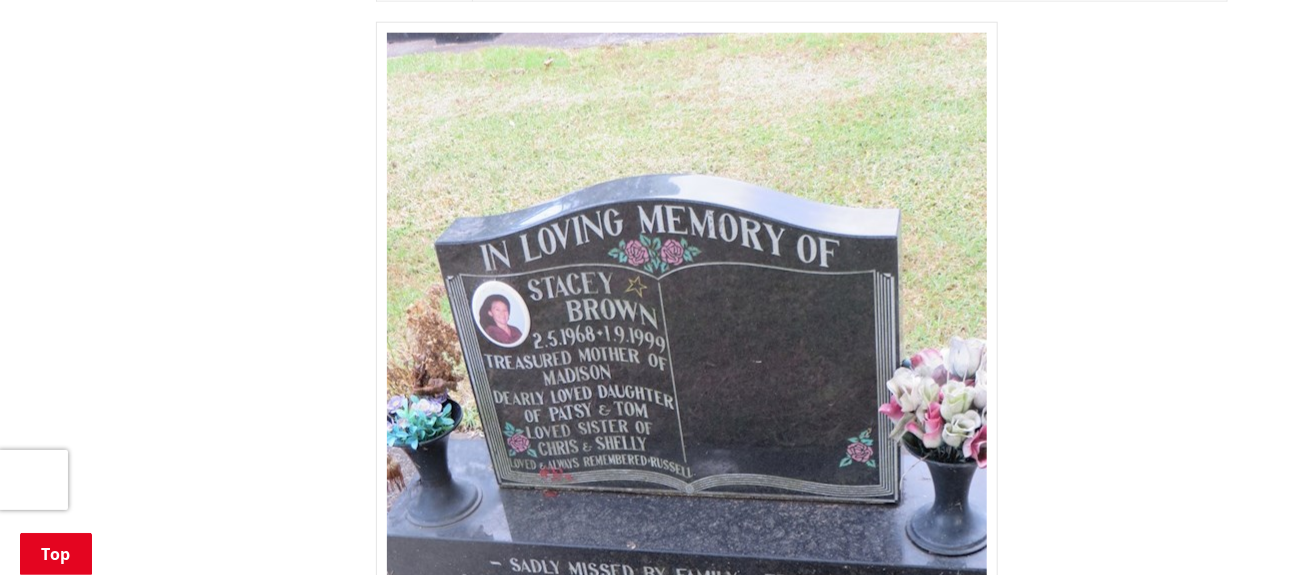 drag, startPoint x: 260, startPoint y: 128, endPoint x: 286, endPoint y: 135, distance: 26.925823 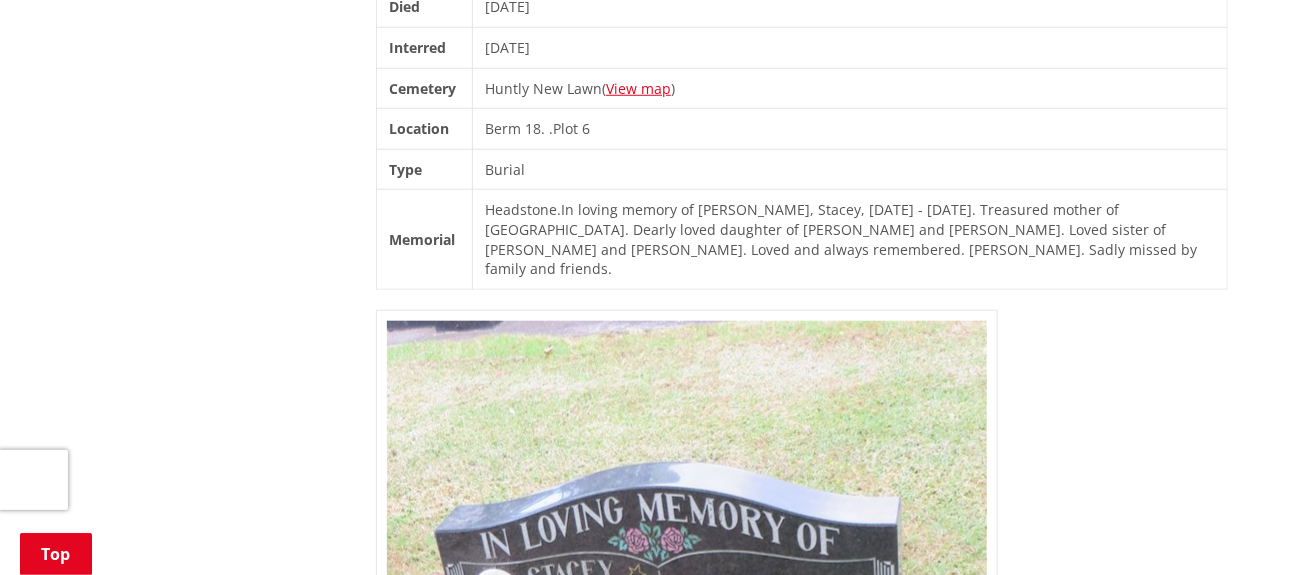 scroll, scrollTop: 700, scrollLeft: 0, axis: vertical 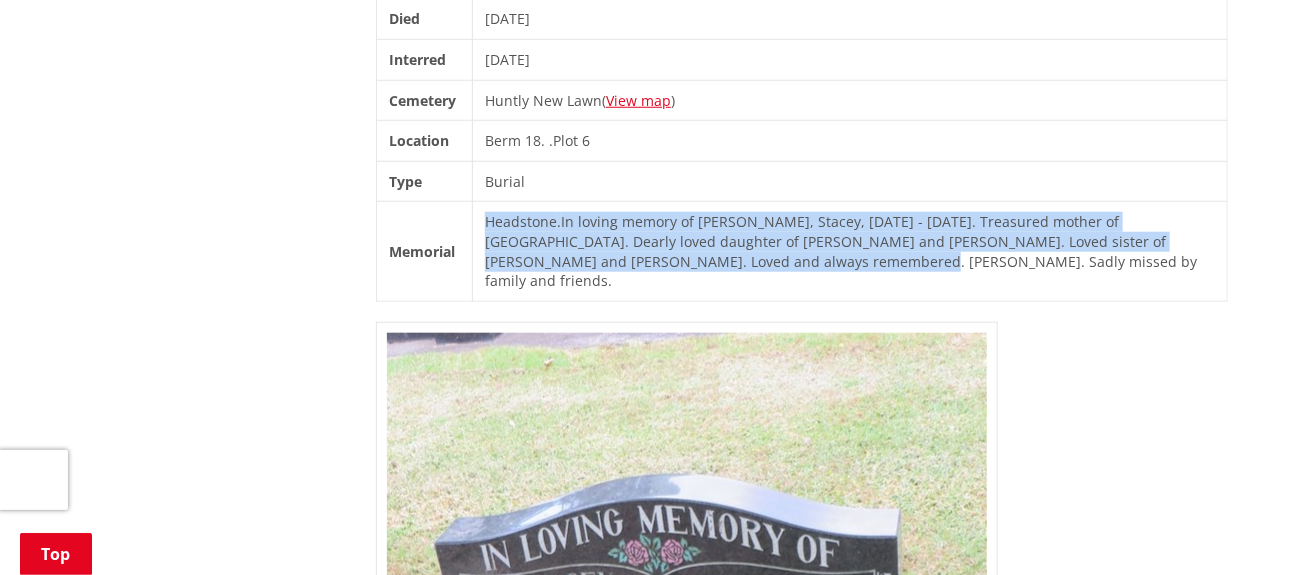 drag, startPoint x: 480, startPoint y: 202, endPoint x: 720, endPoint y: 244, distance: 243.6473 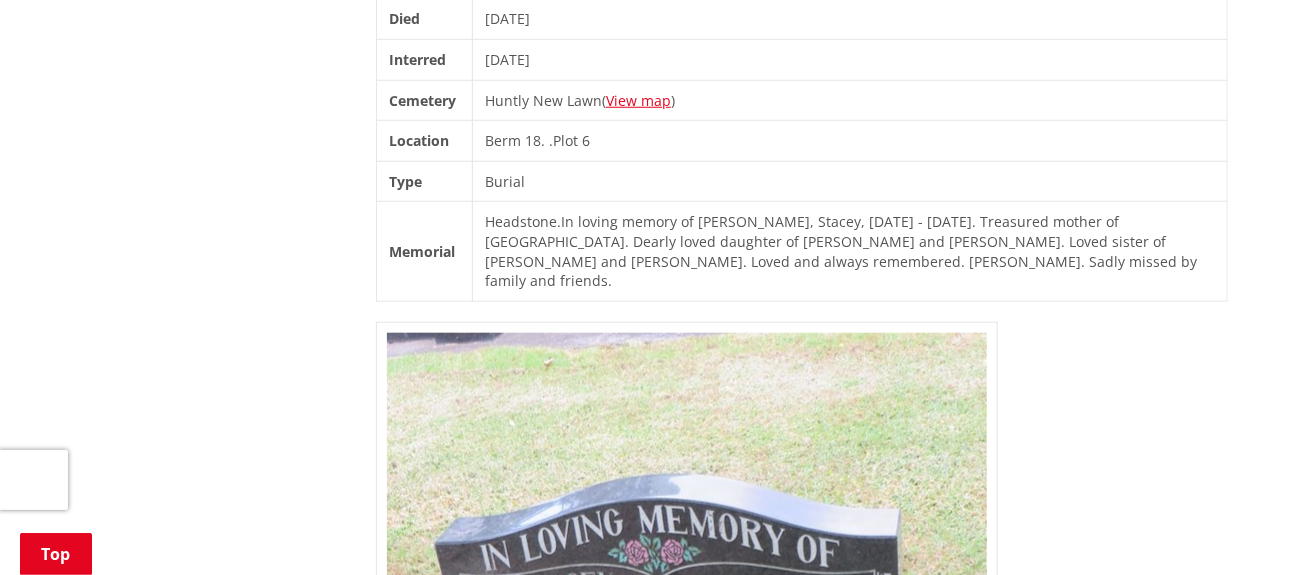 click on "More from this section
Cemeteries
Plots, burials and guidelines
Cemetery locations
Private cemeteries and urupaa
Cemeteries database
This database is for those who want to find information on anyone buried at a Waikato District Council managed cemetery.
Search again
Last name
Brown
First names
Stacey
Age
31
Died
01/09/1999
Interred
13/09/1999
Cemetery
Huntly New Lawn
( View map )
Location
Berm   18 .
.
Plot   6
Type
Burial
Memorial
Headstone .
info@waidc.govt.nz .
Is the information on this page helpful?
Yes
No" at bounding box center [655, 588] 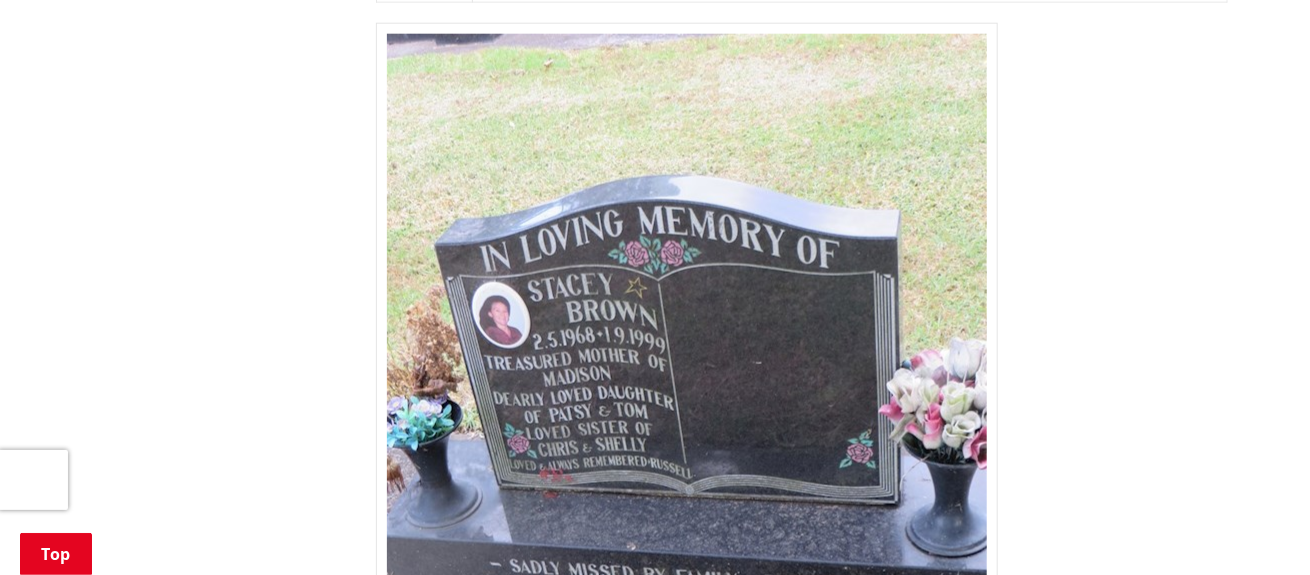scroll, scrollTop: 1000, scrollLeft: 0, axis: vertical 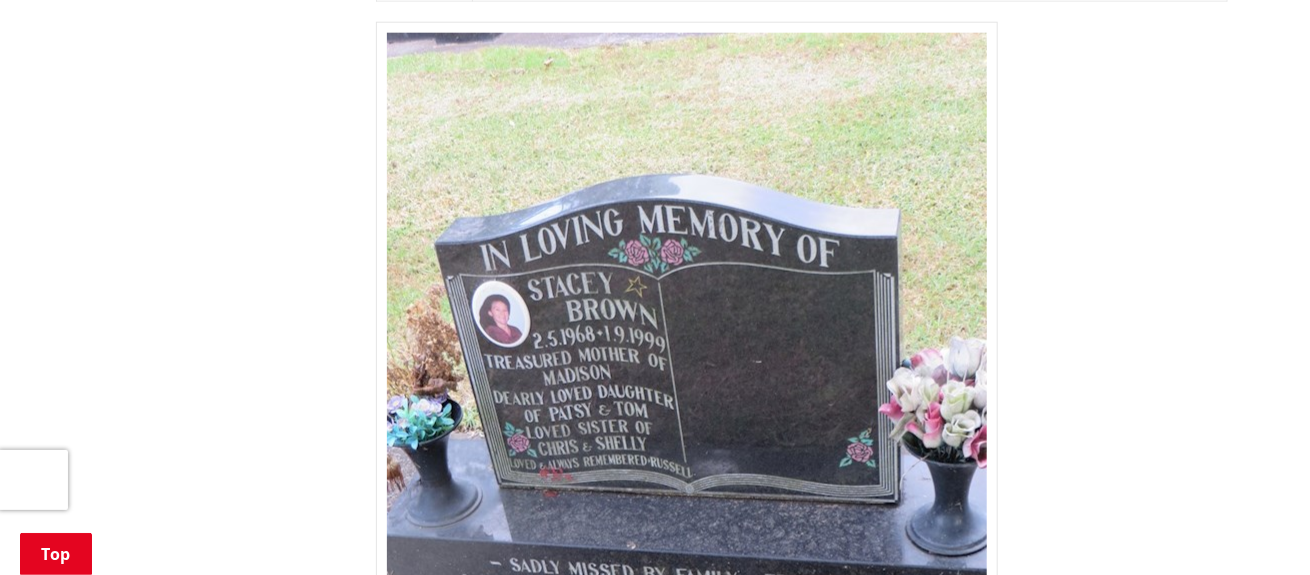 click on "More from this section
Cemeteries
Plots, burials and guidelines
Cemetery locations
Private cemeteries and urupaa
Cemeteries database
This database is for those who want to find information on anyone buried at a Waikato District Council managed cemetery.
Search again
Last name
Brown
First names
Stacey
Age
31
Died
01/09/1999
Interred
13/09/1999
Cemetery
Huntly New Lawn
( View map )
Location
Berm   18 .
.
Plot   6
Type
Burial
Memorial
Headstone .
info@waidc.govt.nz .
Is the information on this page helpful?
Yes
No" at bounding box center (655, 288) 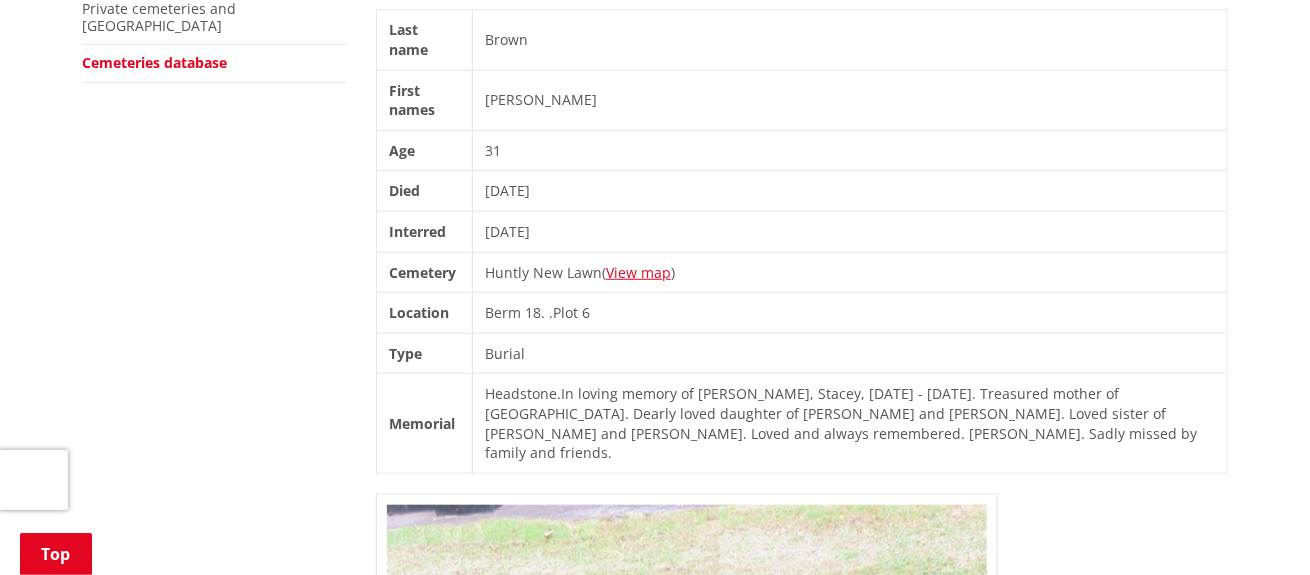 scroll, scrollTop: 500, scrollLeft: 0, axis: vertical 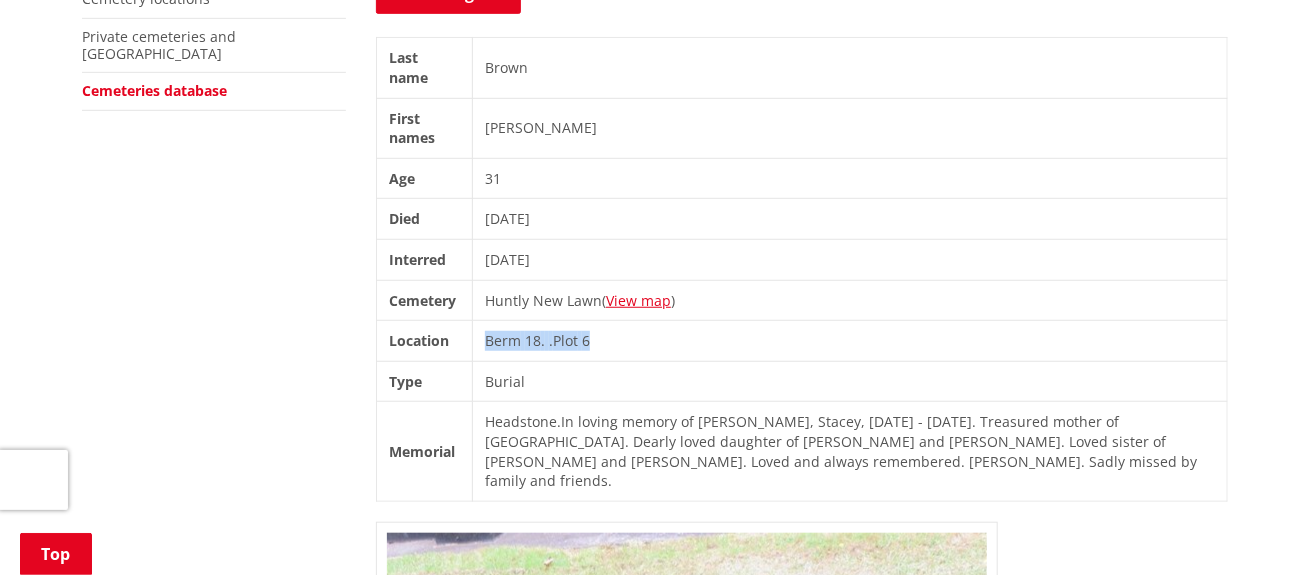 drag, startPoint x: 623, startPoint y: 315, endPoint x: 486, endPoint y: 327, distance: 137.52454 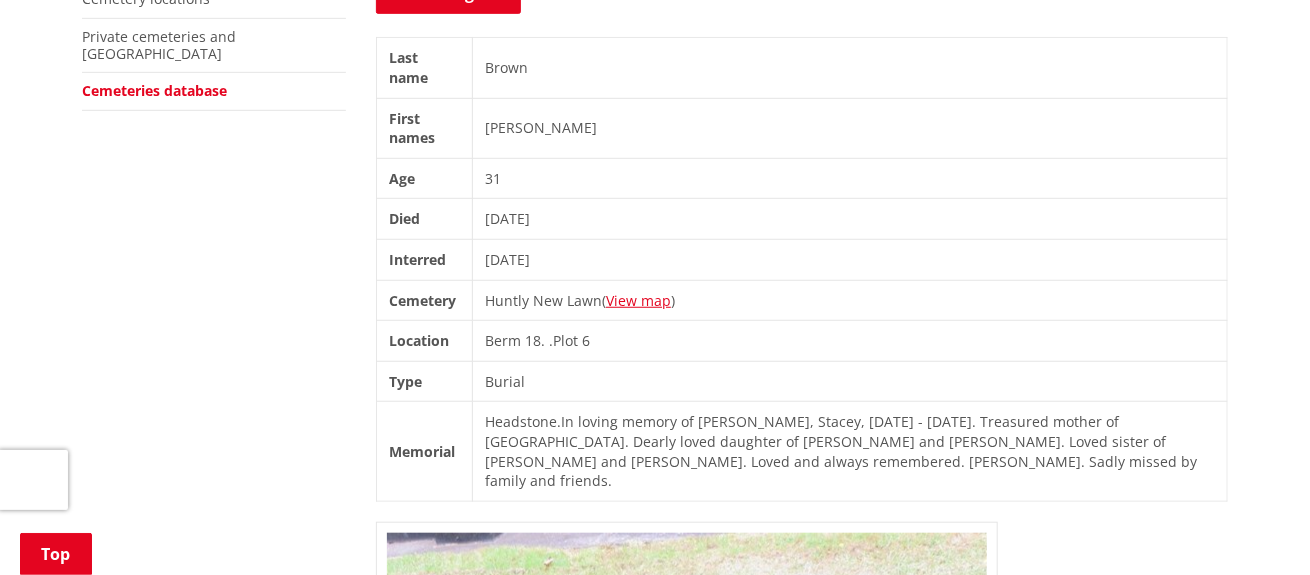 click on "More from this section
Cemeteries
Plots, burials and guidelines
Cemetery locations
Private cemeteries and urupaa
Cemeteries database
This database is for those who want to find information on anyone buried at a Waikato District Council managed cemetery.
Search again
Last name
Brown
First names
Stacey
Age
31
Died
01/09/1999
Interred
13/09/1999
Cemetery
Huntly New Lawn
( View map )
Location
Berm   18 .
.
Plot   6
Type
Burial
Memorial
Headstone .
info@waidc.govt.nz .
Is the information on this page helpful?
Yes
No" at bounding box center [655, 788] 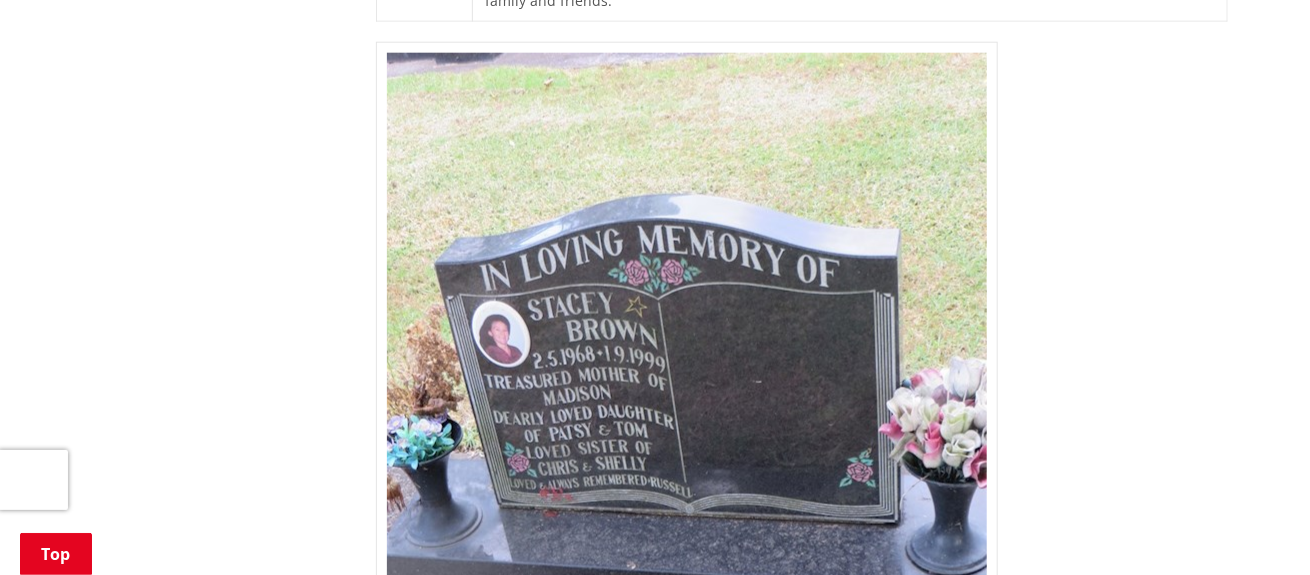 scroll, scrollTop: 1000, scrollLeft: 0, axis: vertical 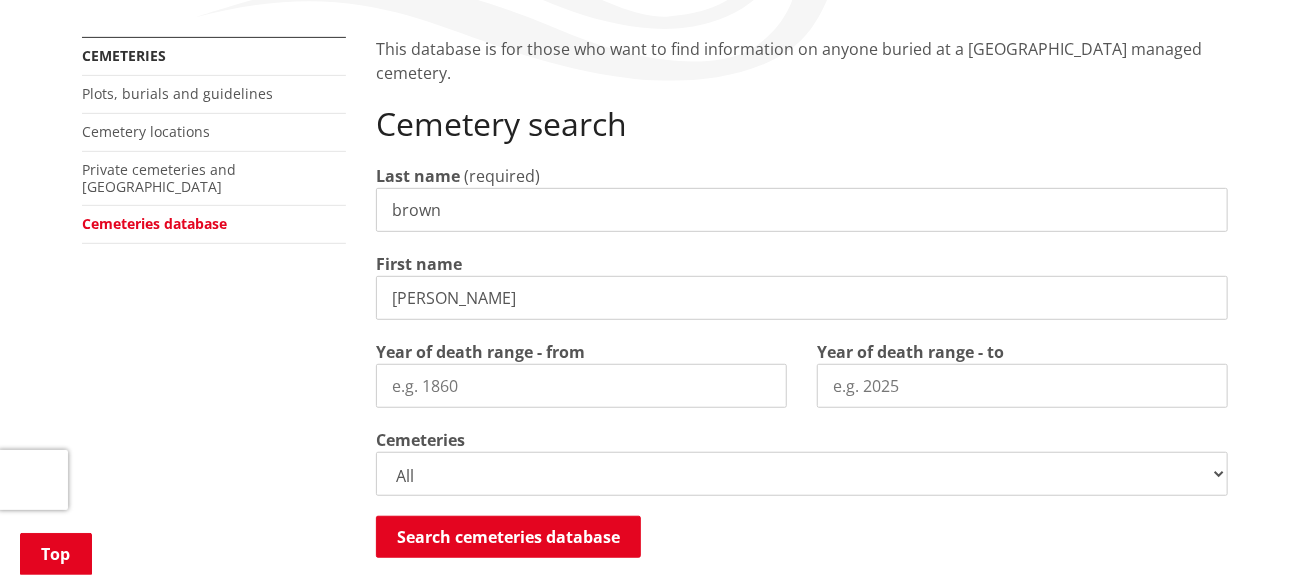 drag, startPoint x: 467, startPoint y: 308, endPoint x: 300, endPoint y: 302, distance: 167.10774 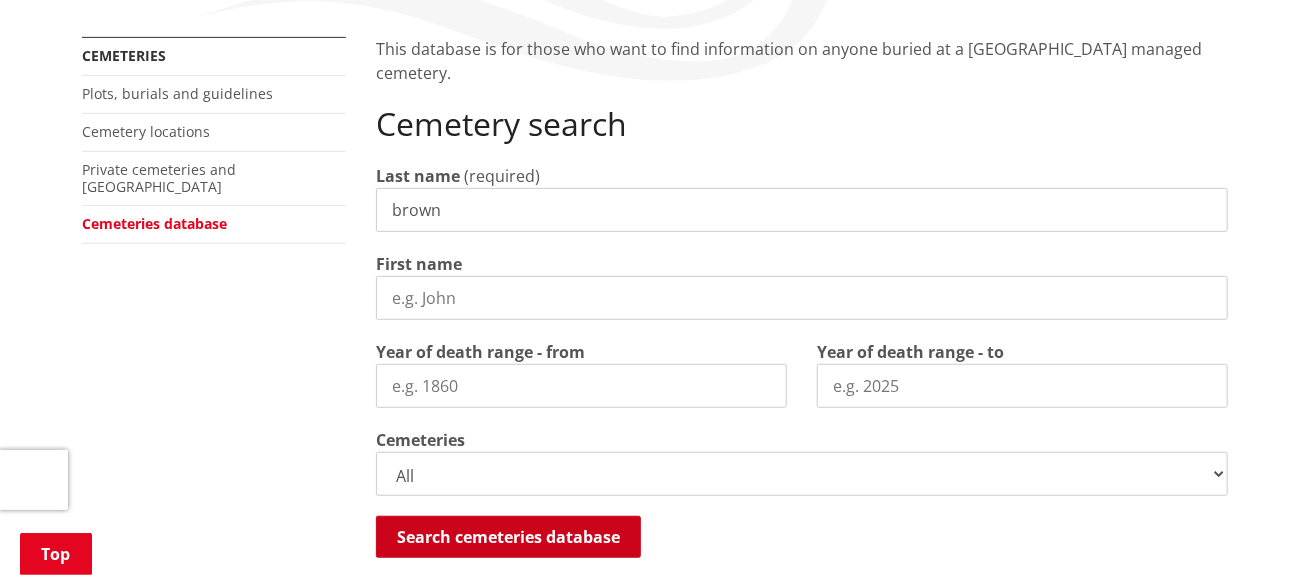 type 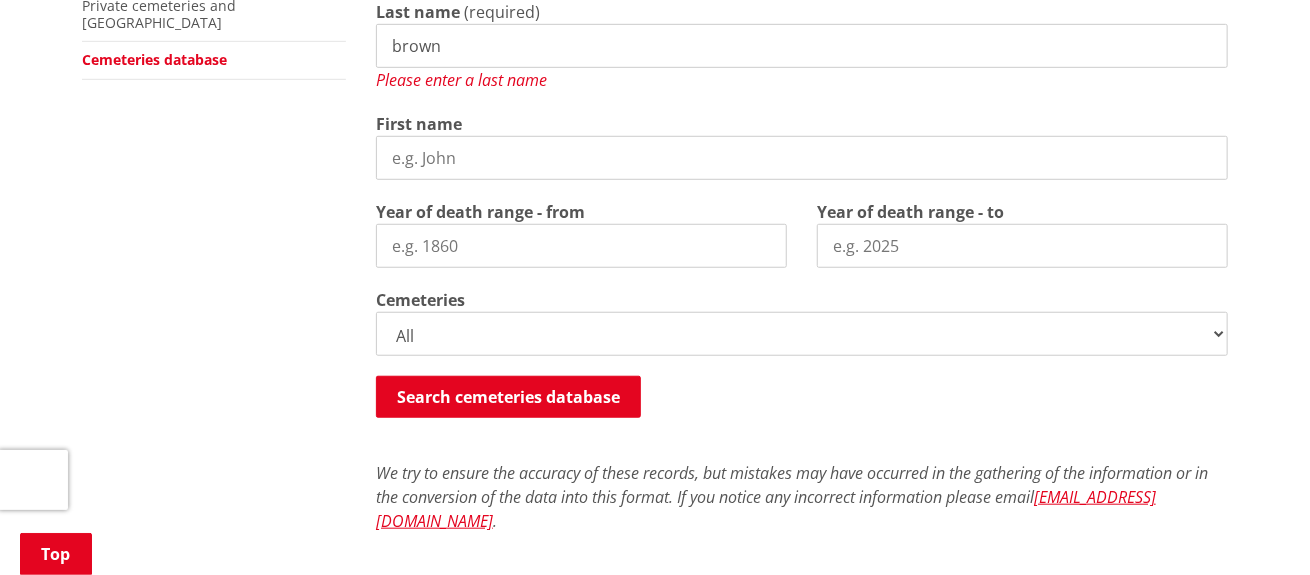 drag, startPoint x: 468, startPoint y: 48, endPoint x: 346, endPoint y: 35, distance: 122.69067 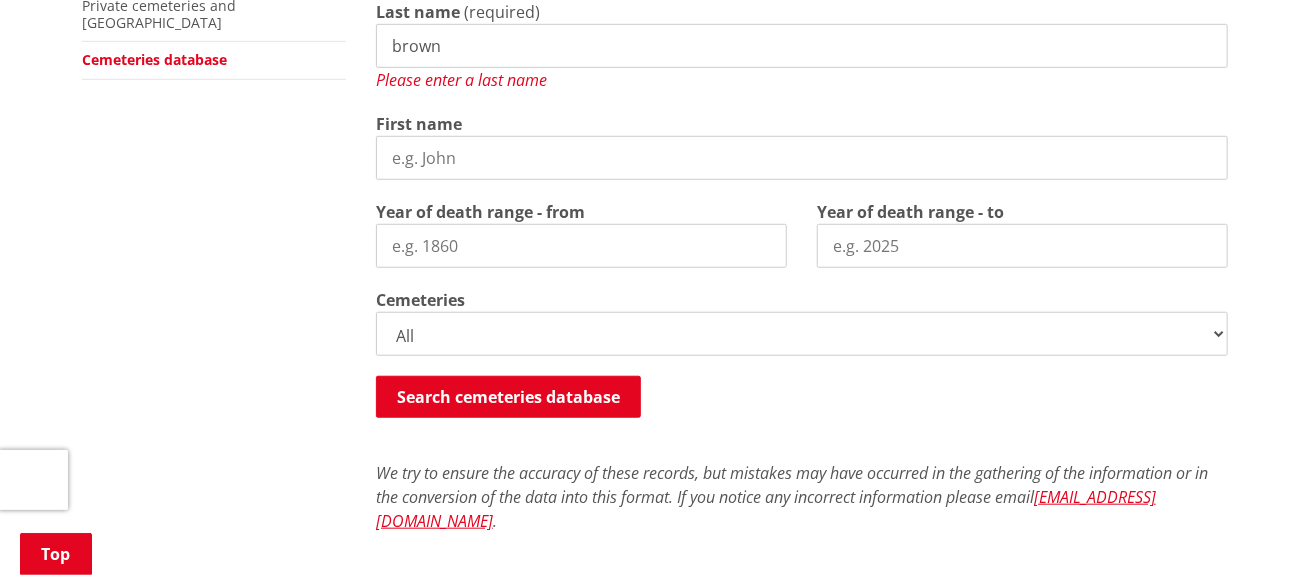 type on "Brown" 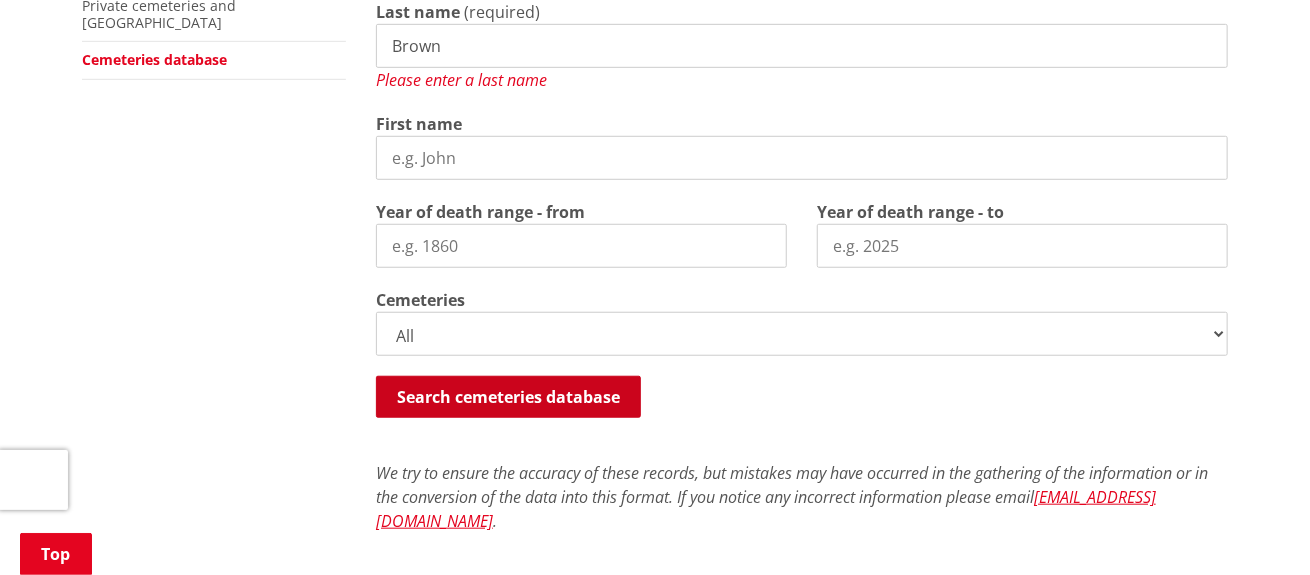 click on "Search cemeteries database" at bounding box center [508, 397] 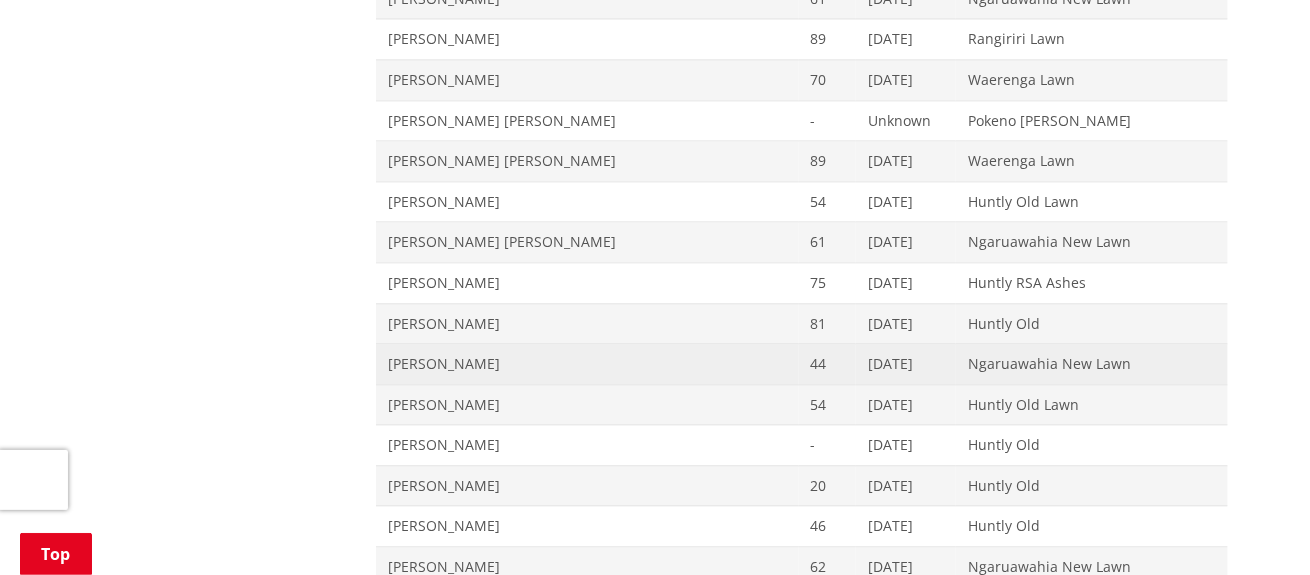 scroll, scrollTop: 5167, scrollLeft: 0, axis: vertical 